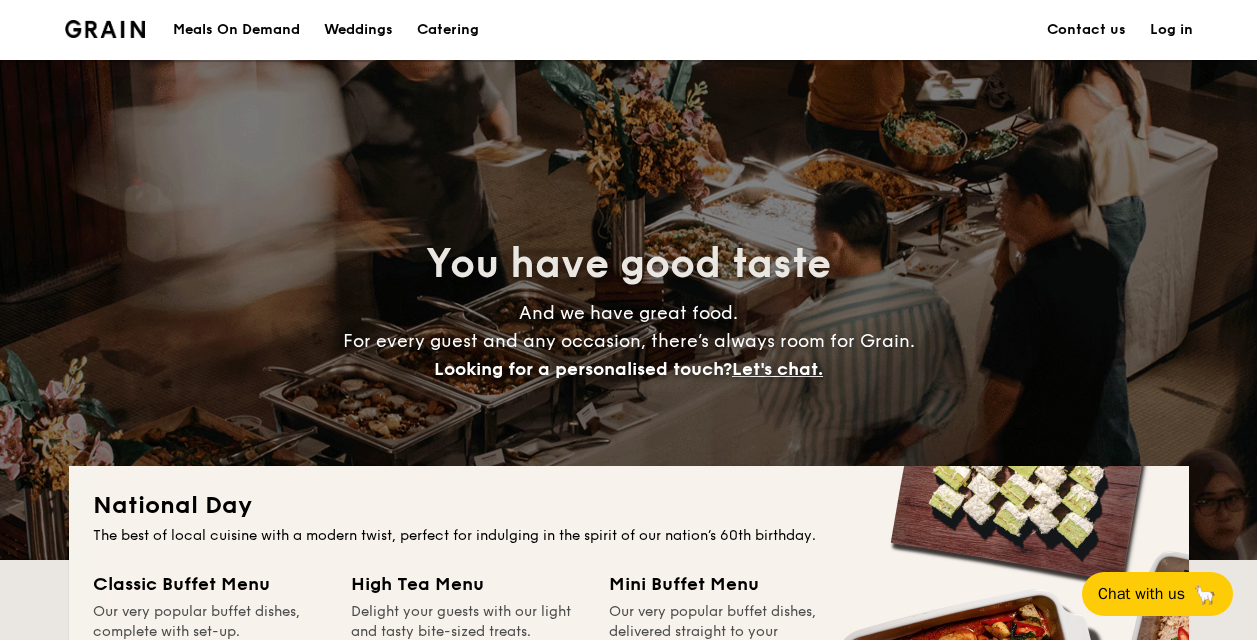 scroll, scrollTop: 263, scrollLeft: 0, axis: vertical 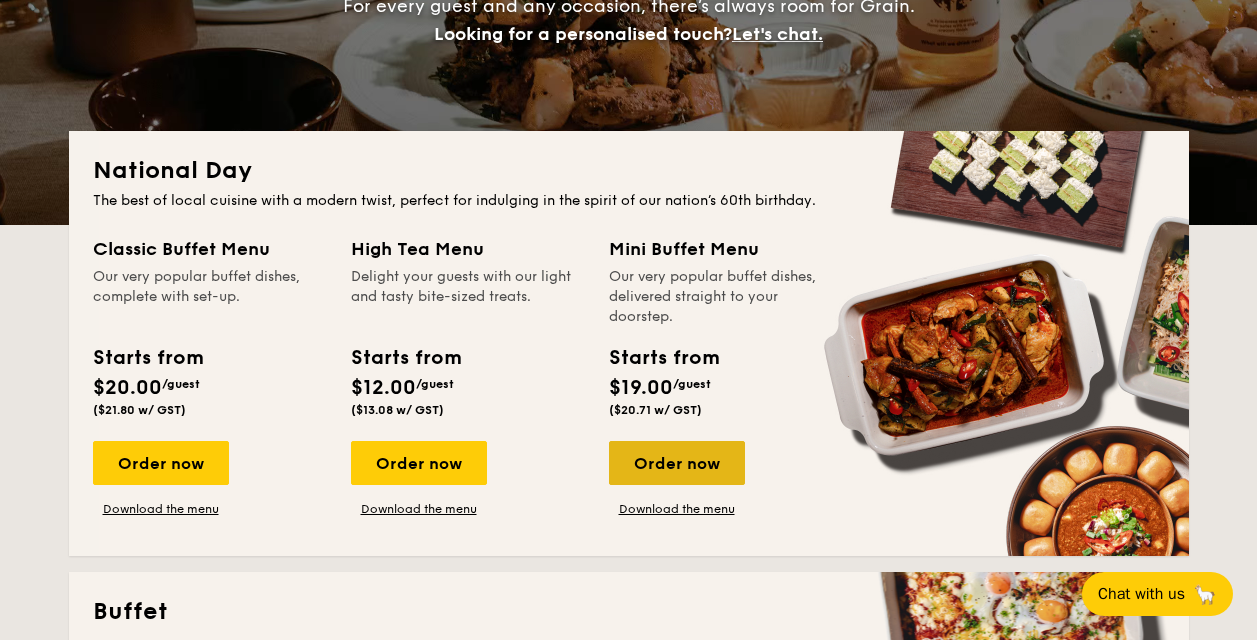 click on "Order now" at bounding box center (677, 463) 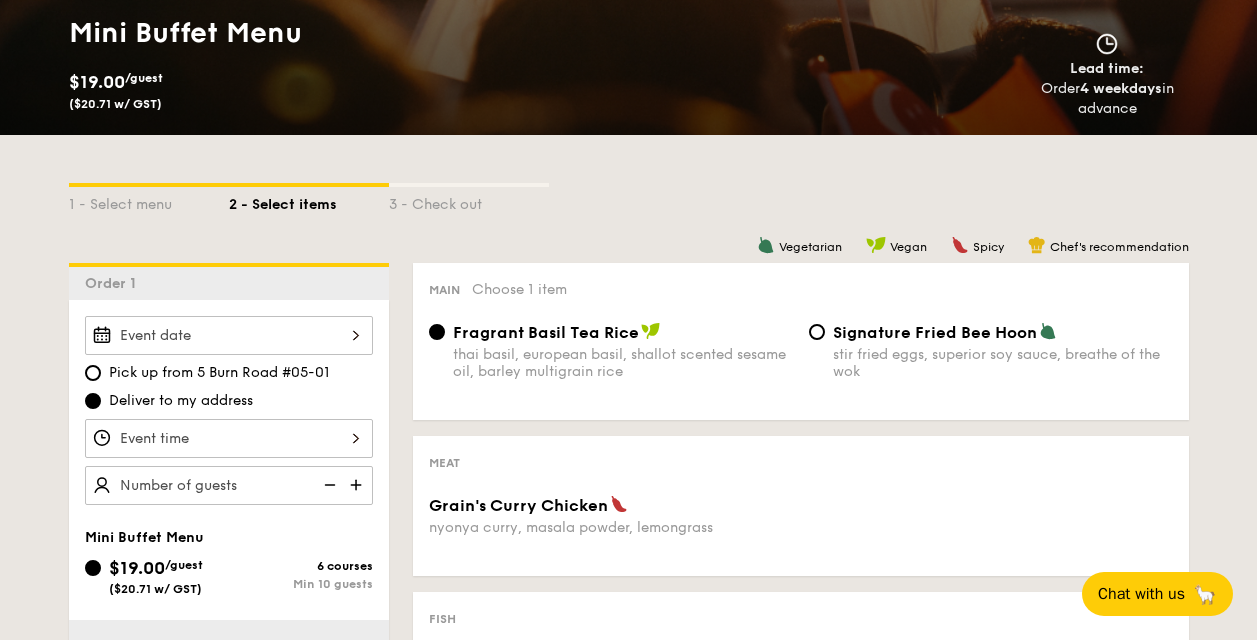scroll, scrollTop: 331, scrollLeft: 0, axis: vertical 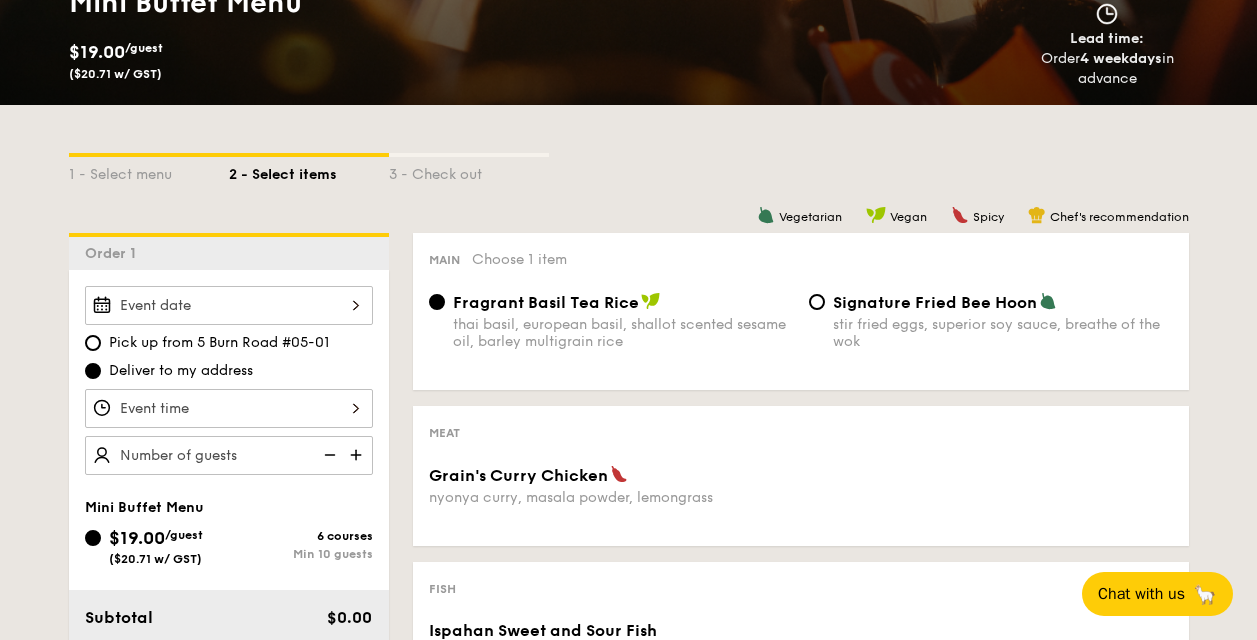click on "Grain's Curry Chicken nyonya curry, masala powder, lemongrass" at bounding box center [229, 305] 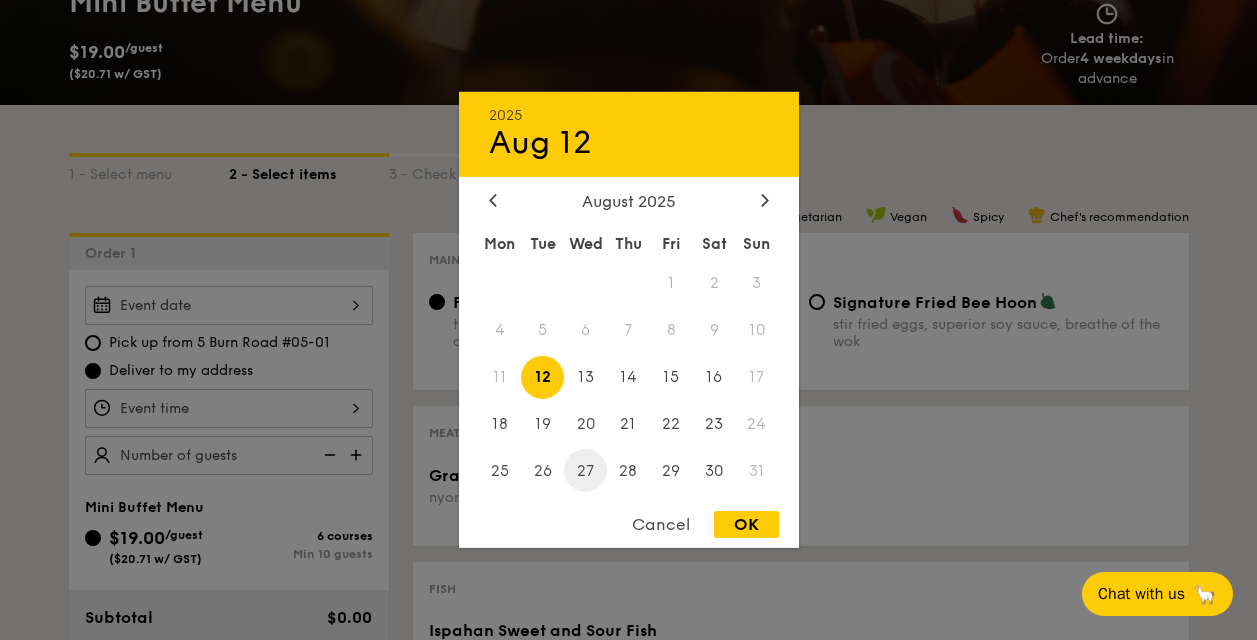 click on "27" at bounding box center [585, 470] 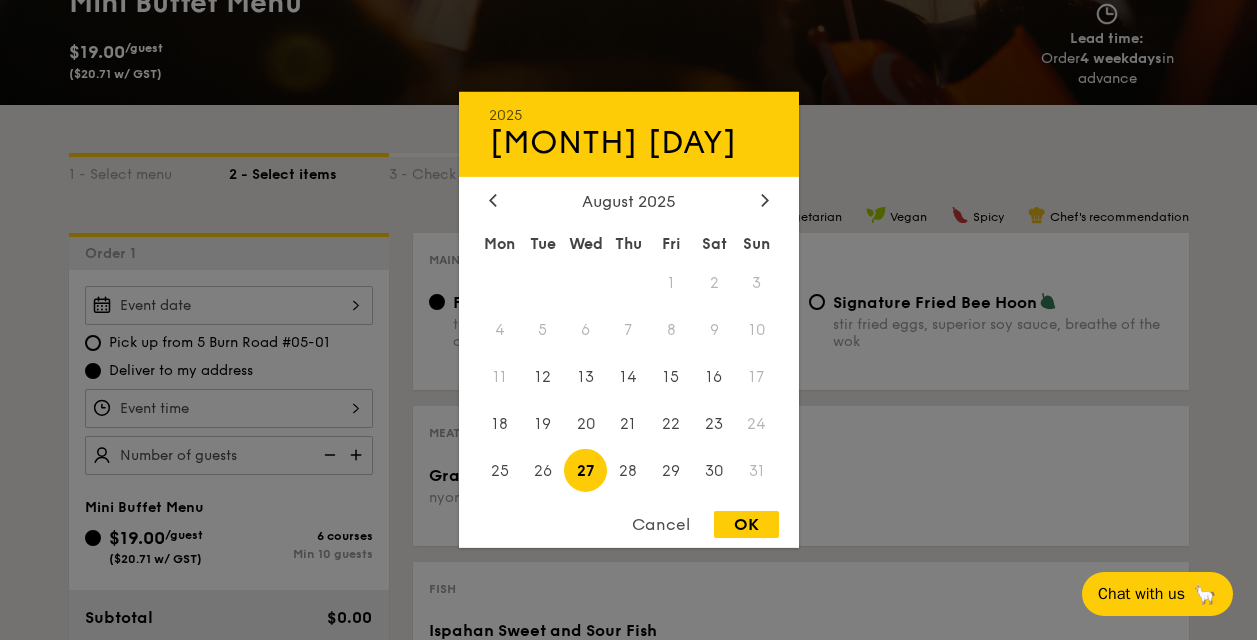 click on "OK" at bounding box center (746, 524) 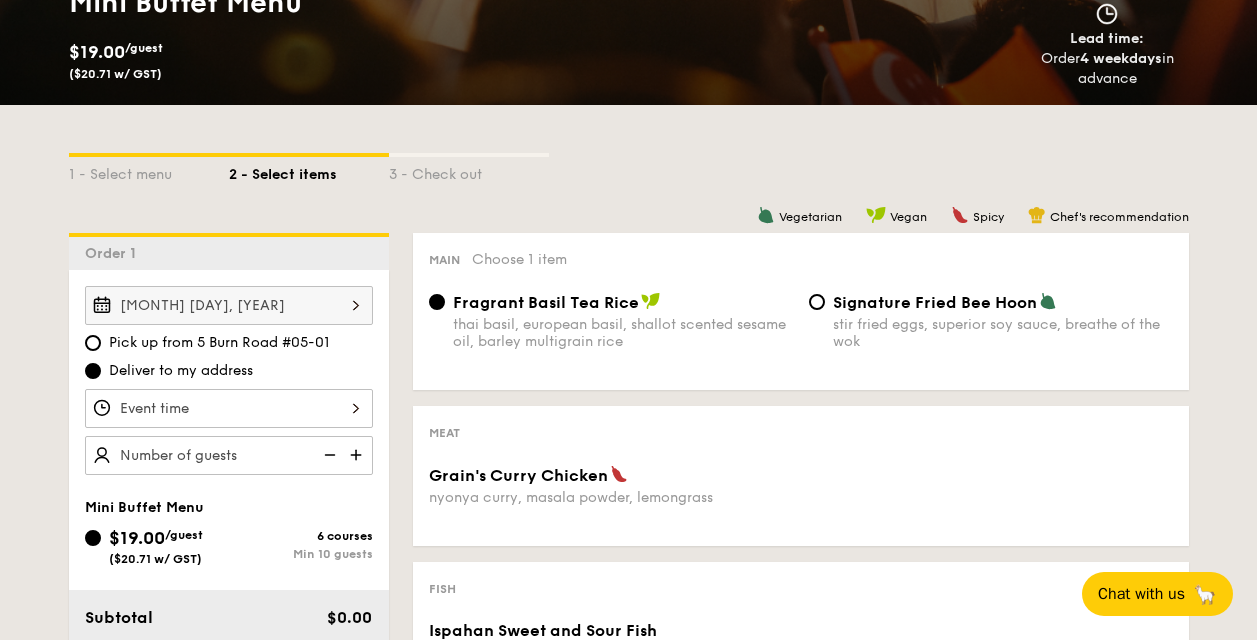 click on "Grain's Curry Chicken nyonya curry, masala powder, lemongrass" at bounding box center [229, 408] 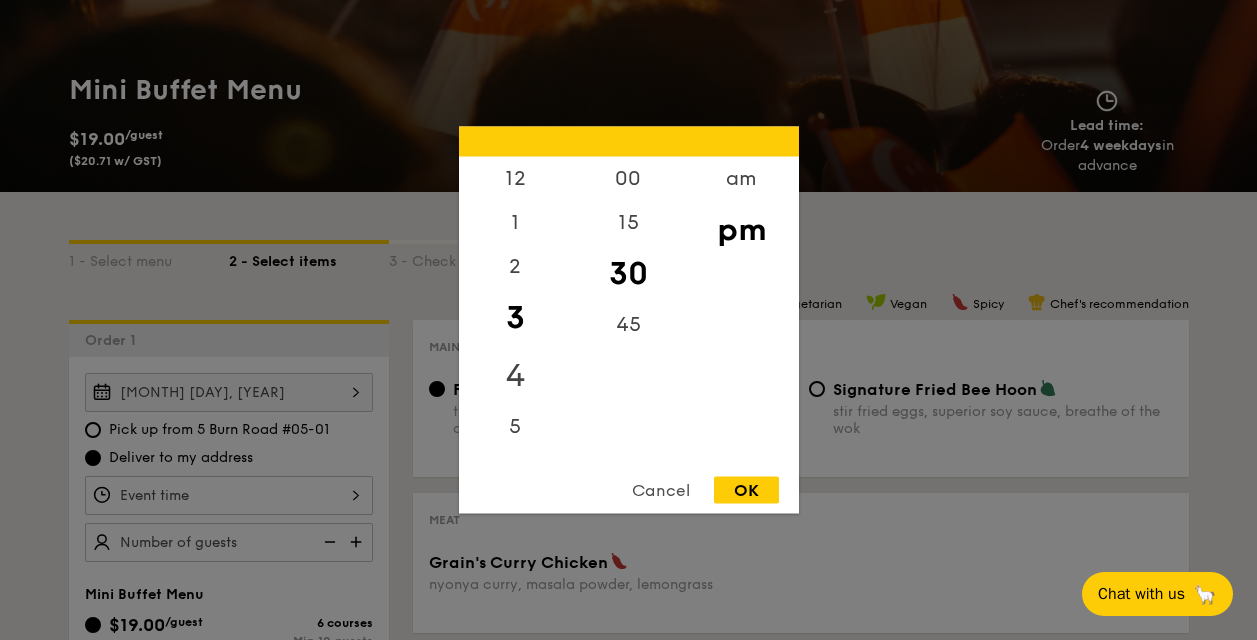 scroll, scrollTop: 243, scrollLeft: 0, axis: vertical 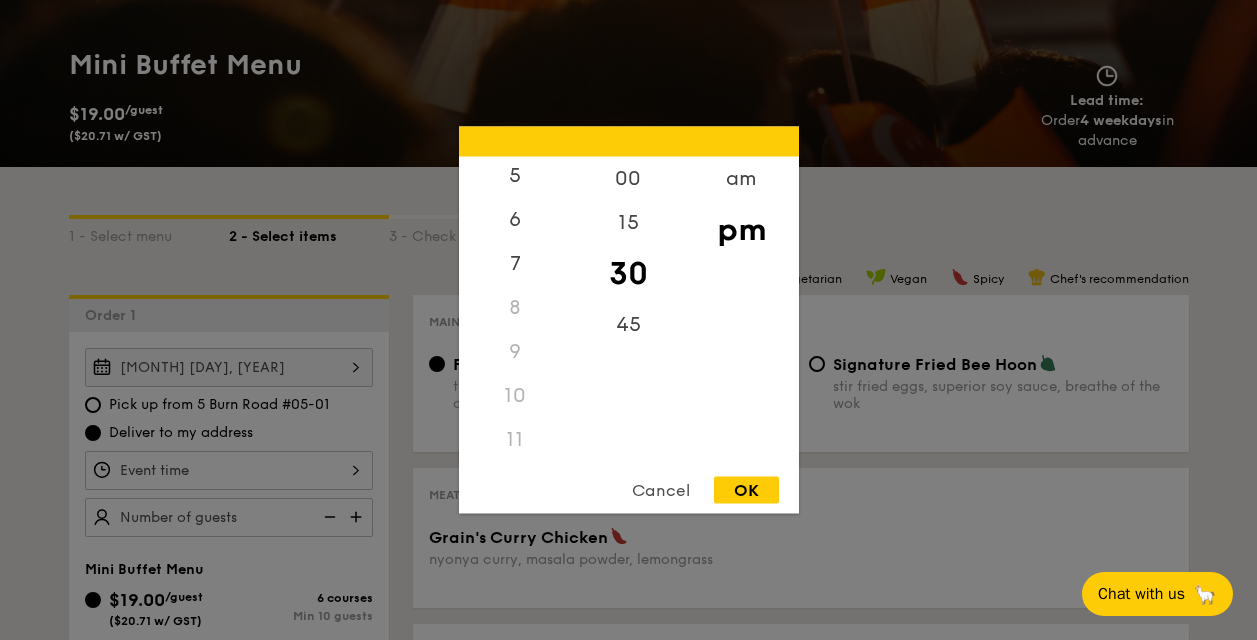 click on "11" at bounding box center (515, 440) 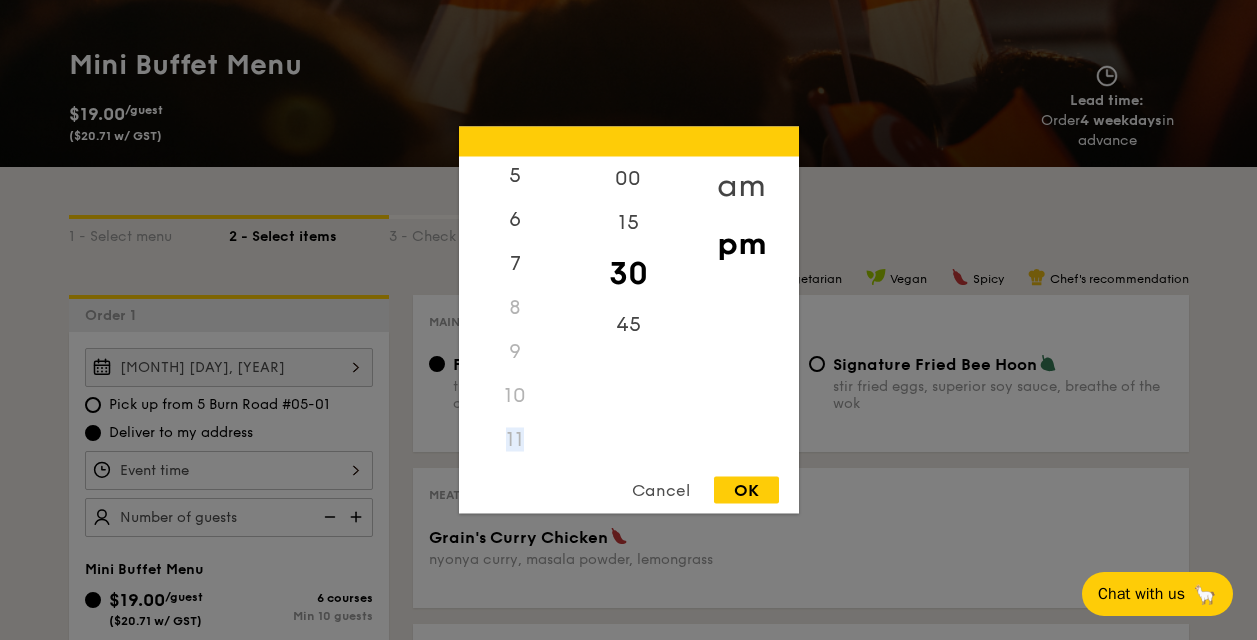 drag, startPoint x: 514, startPoint y: 431, endPoint x: 740, endPoint y: 180, distance: 337.75287 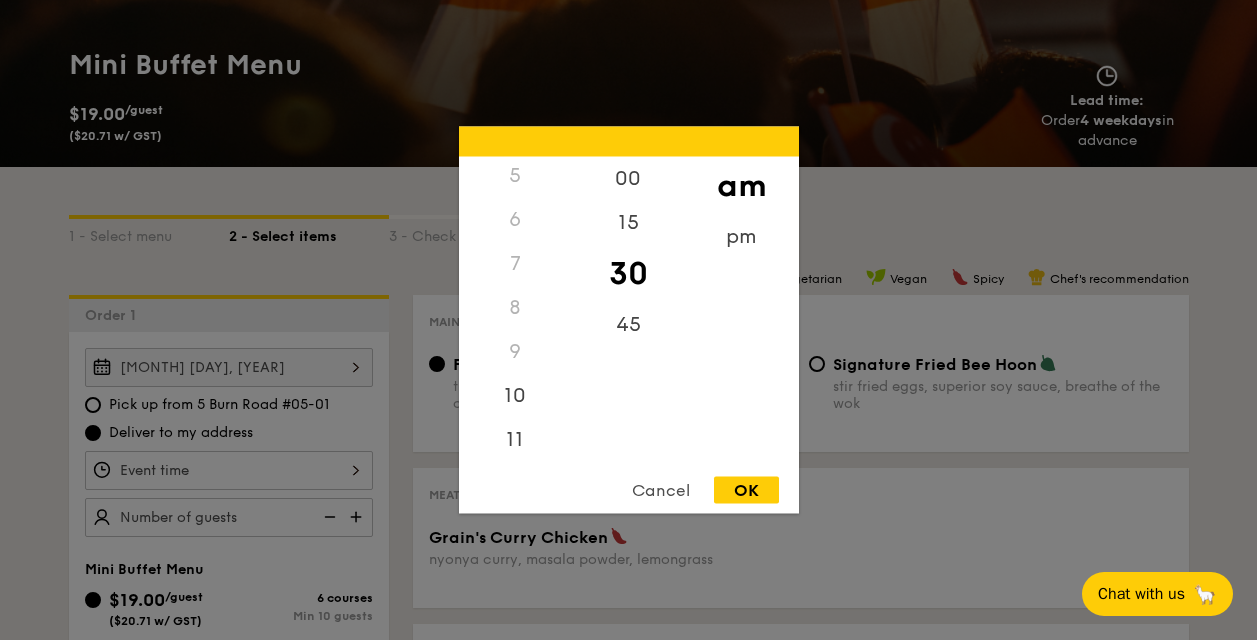 scroll, scrollTop: 220, scrollLeft: 0, axis: vertical 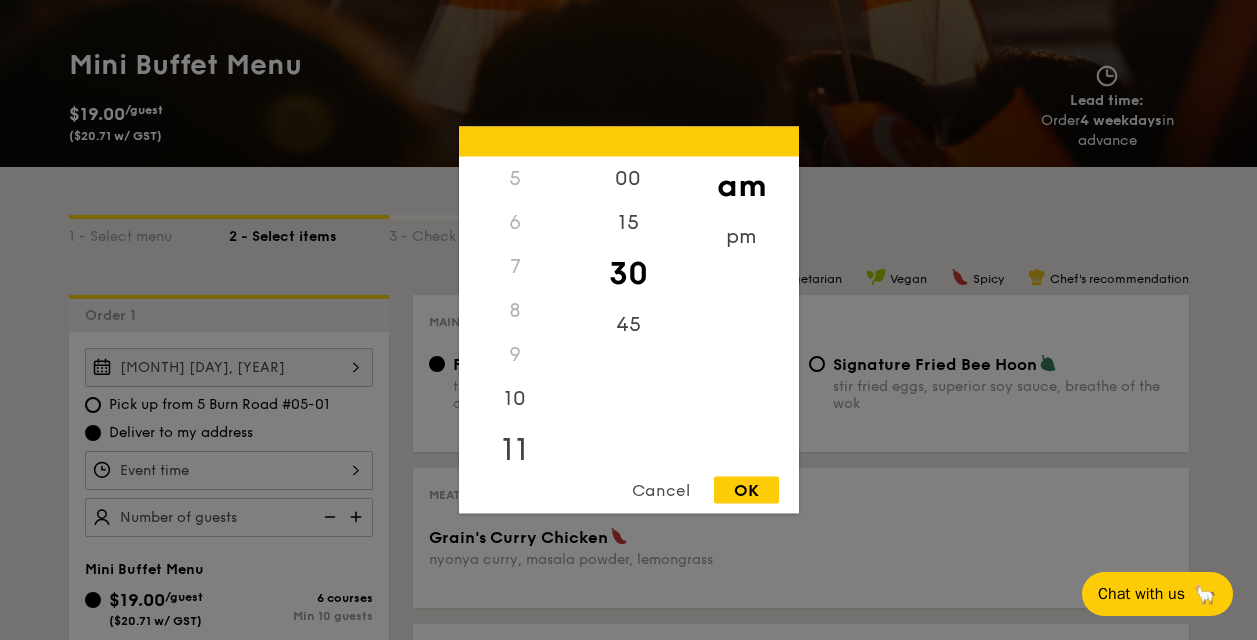 click on "11" at bounding box center [515, 450] 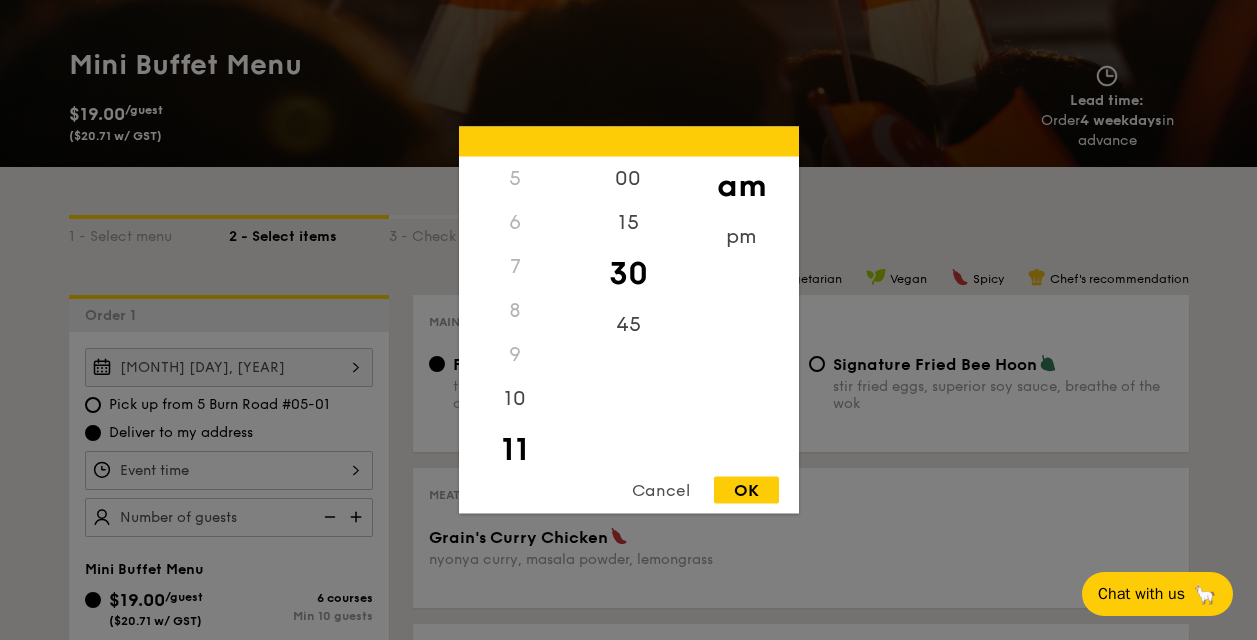 click on "OK" at bounding box center (746, 490) 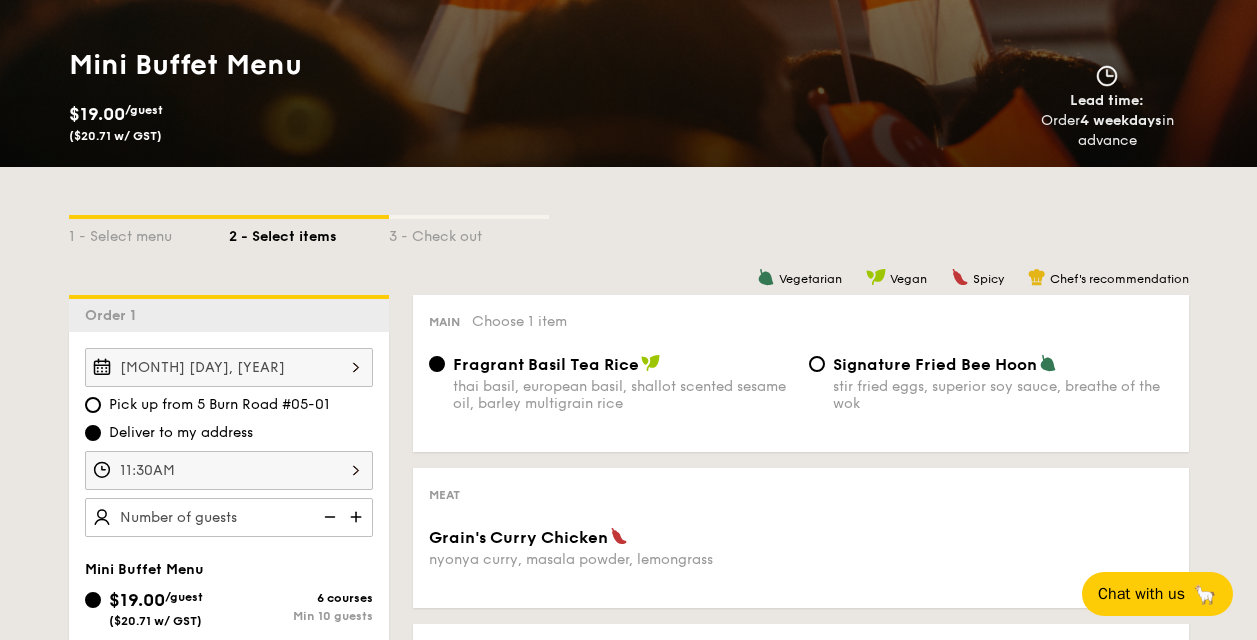 click at bounding box center (358, 517) 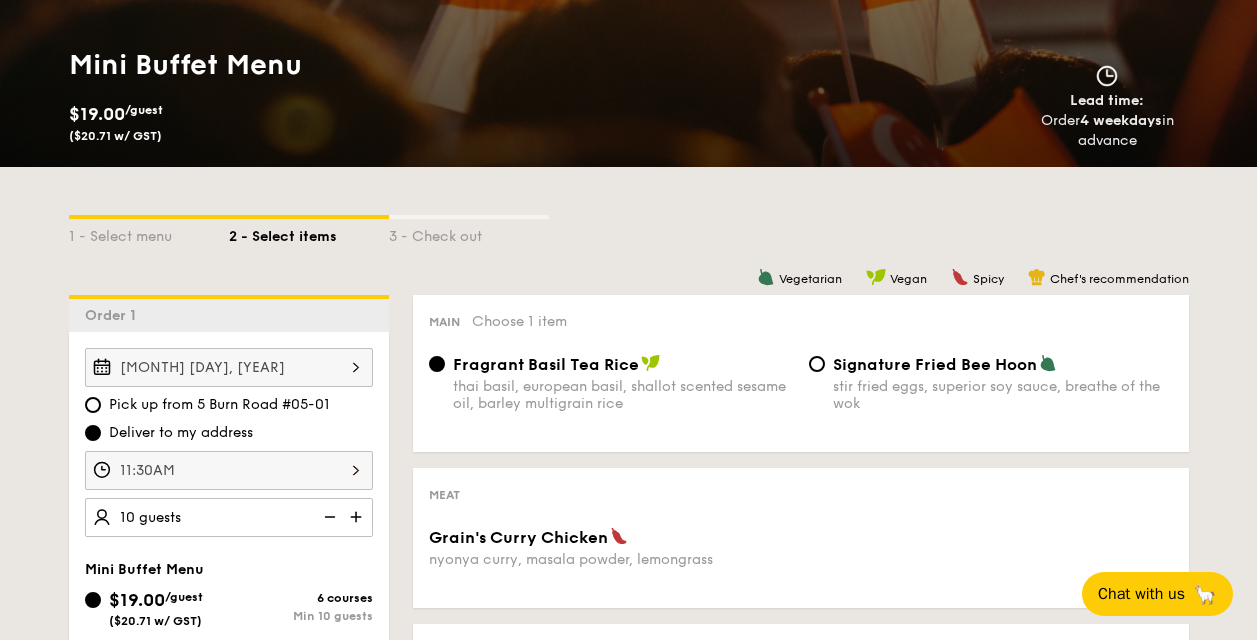 click at bounding box center (358, 517) 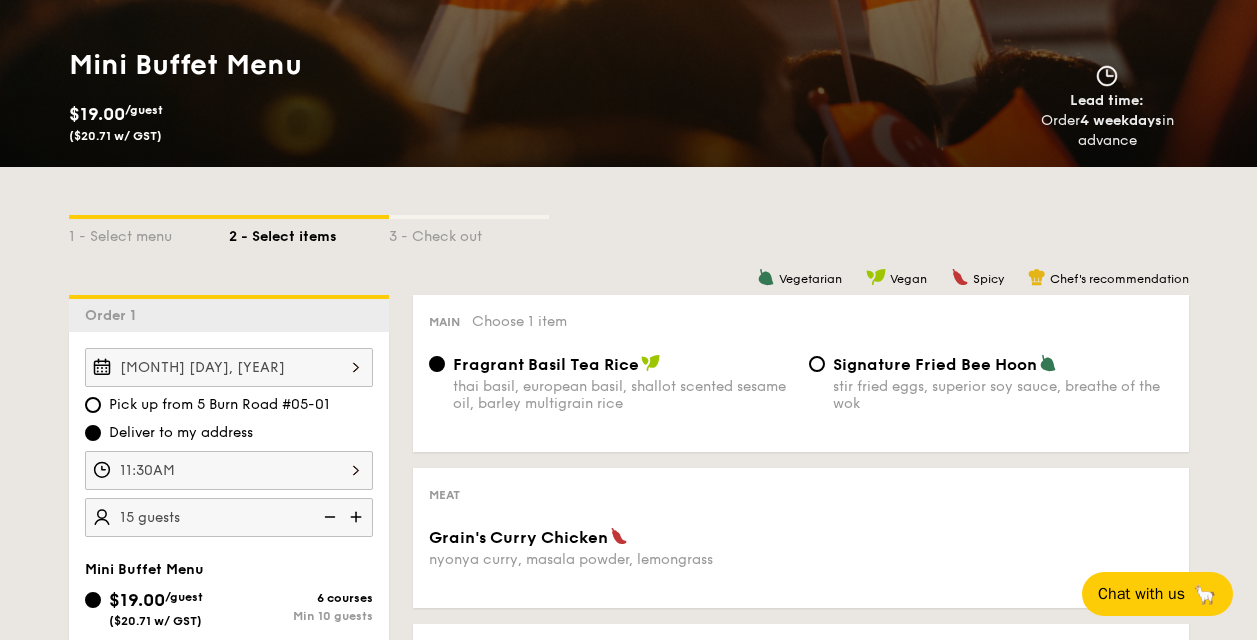 click at bounding box center [358, 517] 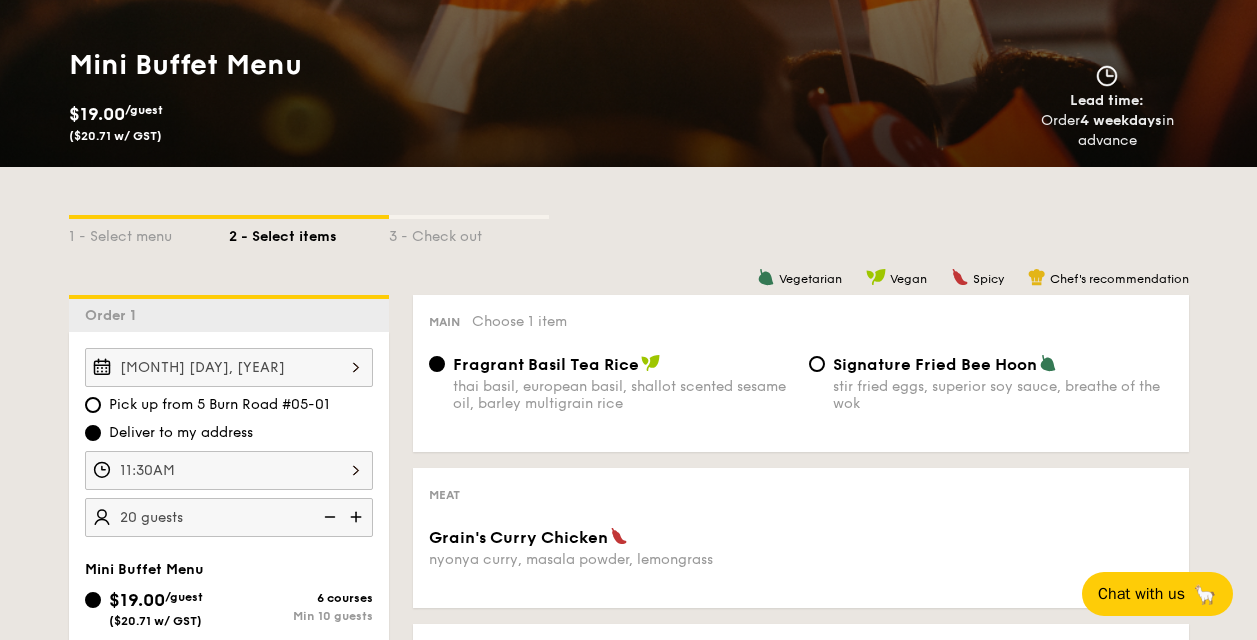 click at bounding box center [358, 517] 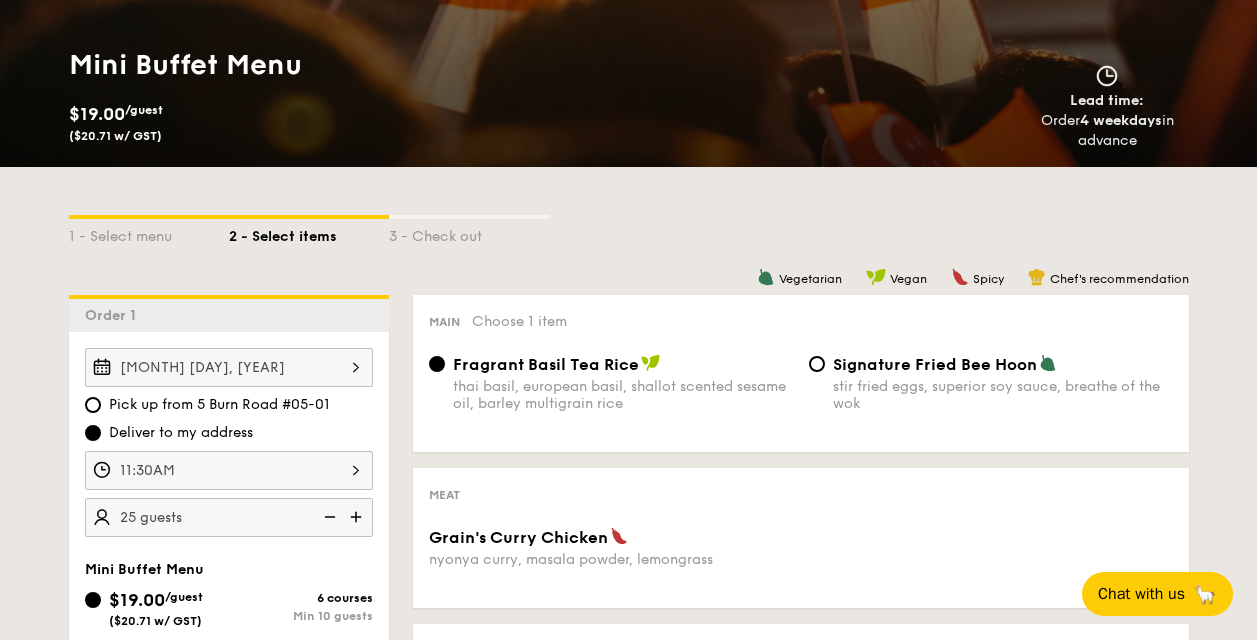 click at bounding box center [358, 517] 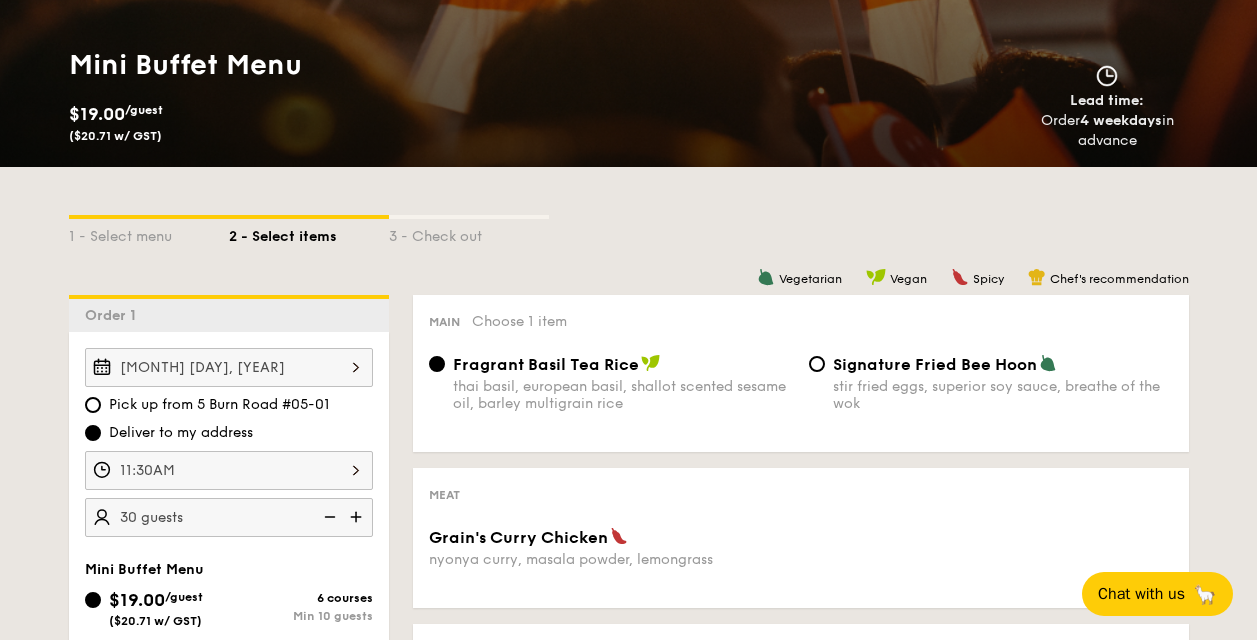 click at bounding box center [328, 517] 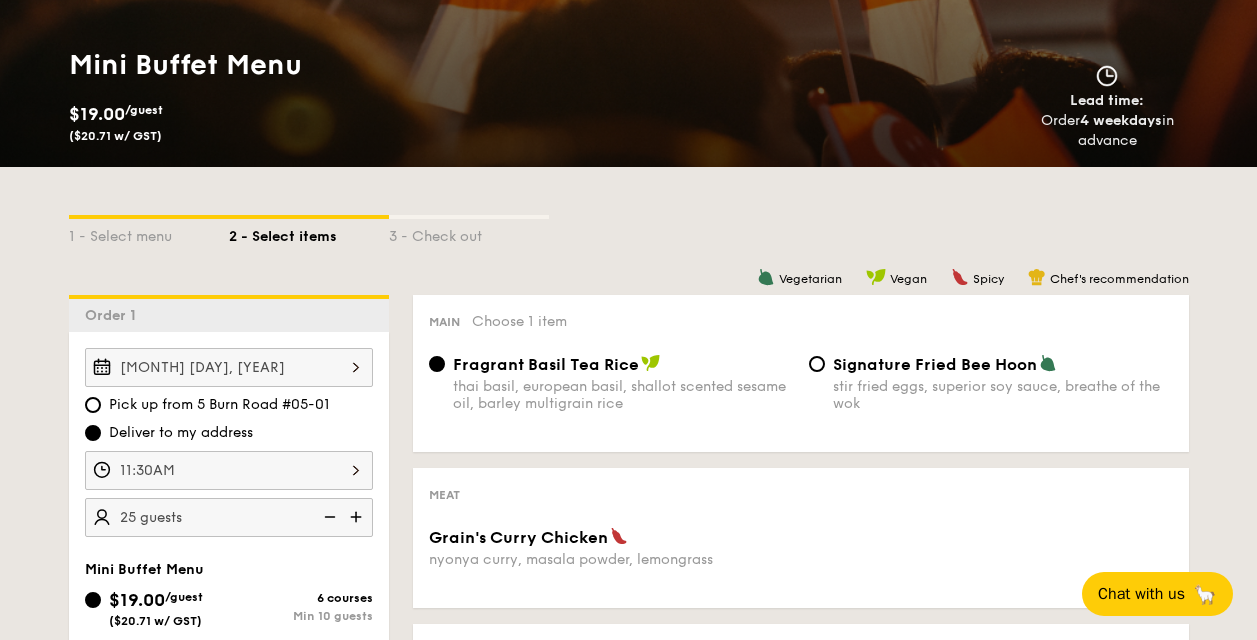 click at bounding box center (328, 517) 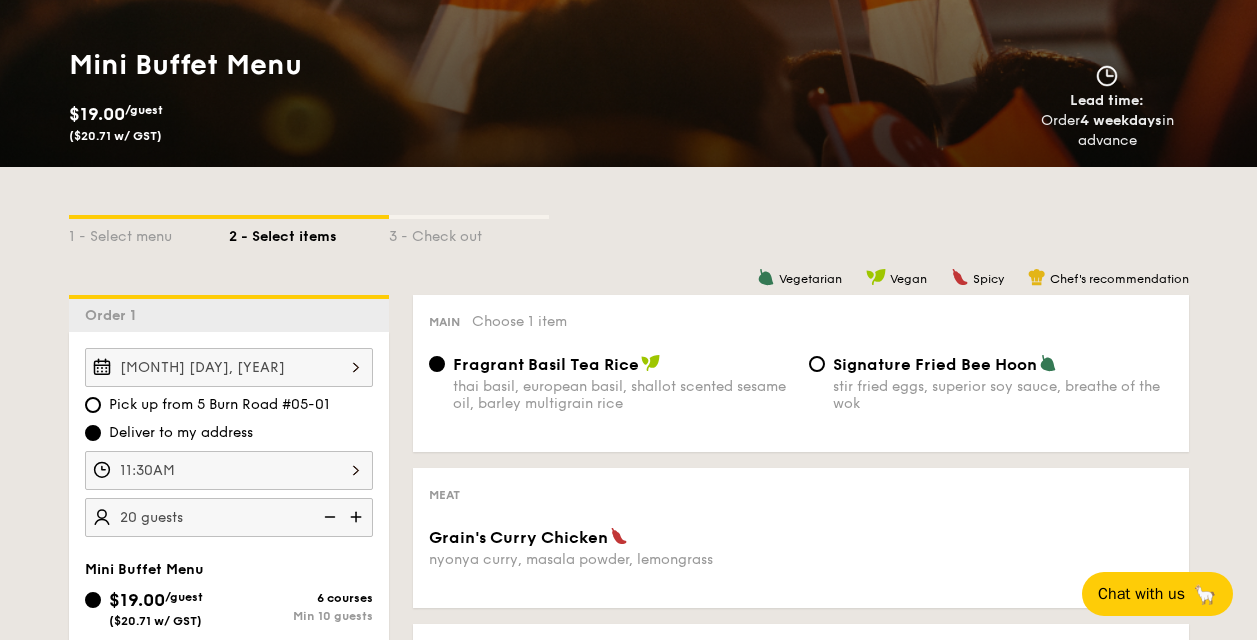 click at bounding box center [328, 517] 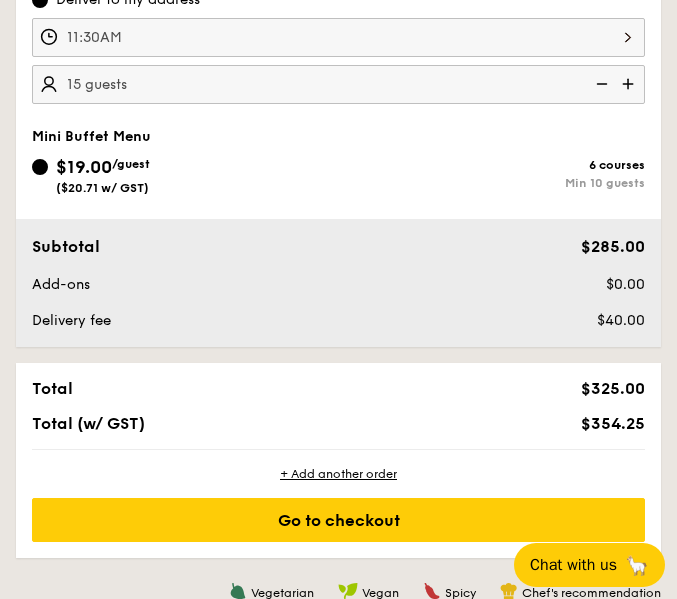 scroll, scrollTop: 720, scrollLeft: 0, axis: vertical 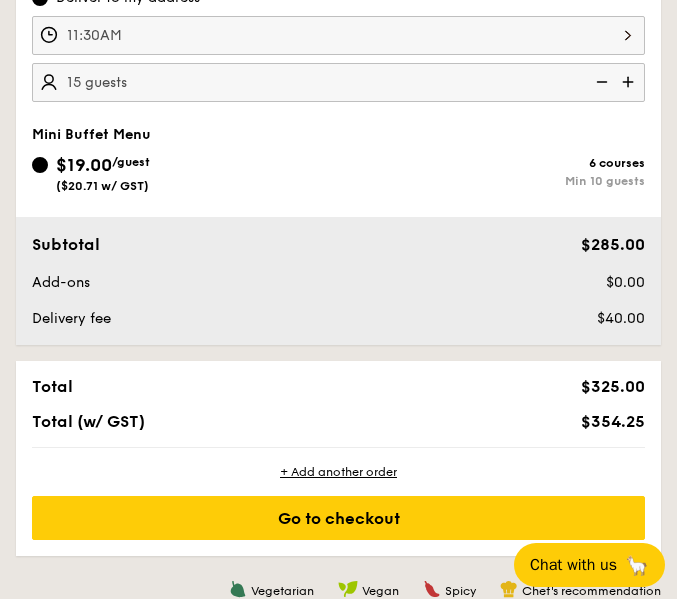 click on "Mini Buffet Menu" at bounding box center (338, 134) 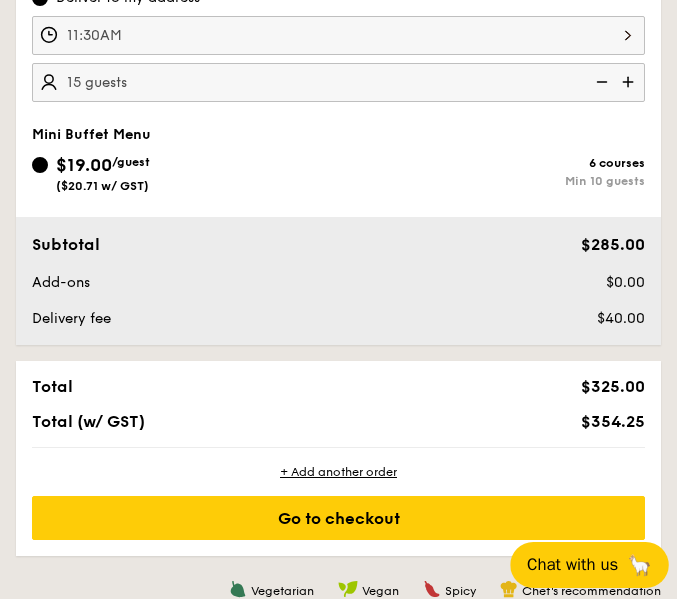 click on "Chat with us 🦙" at bounding box center (589, 565) 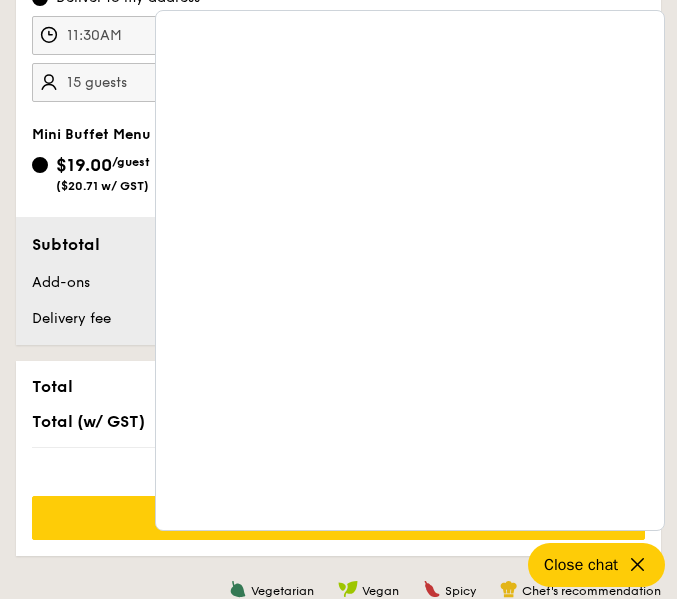 click on "Subtotal
$285.00
Add-ons
$0.00
Delivery fee
$40.00" at bounding box center [338, 281] 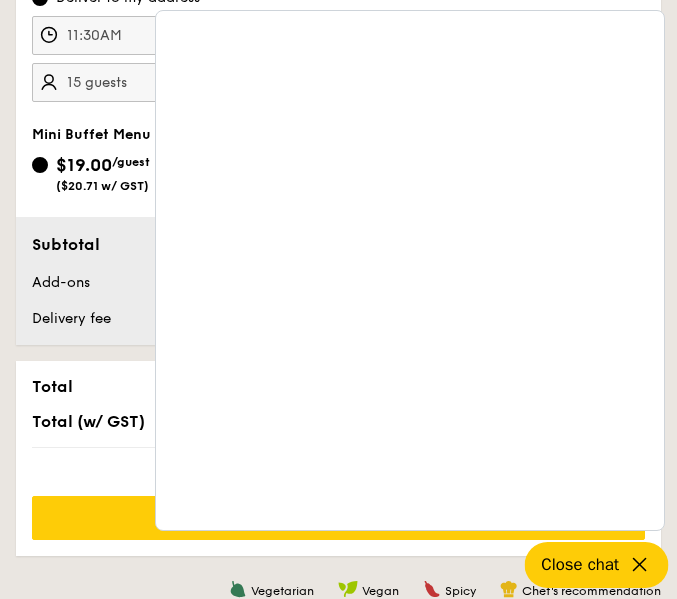 click 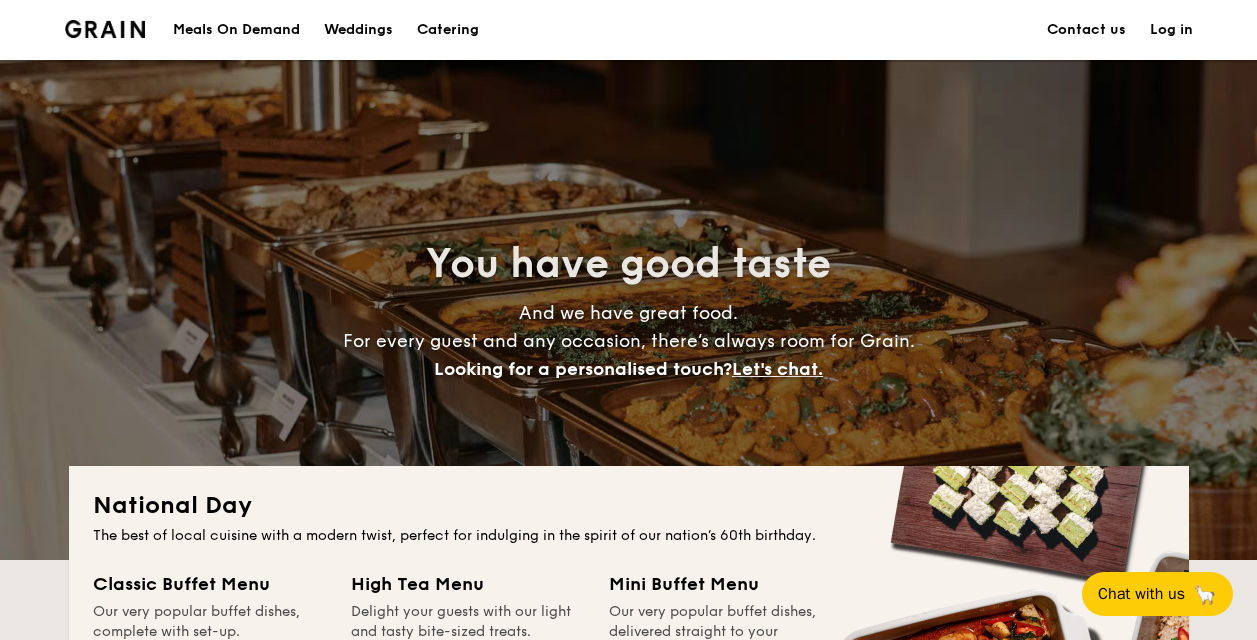 scroll, scrollTop: 1916, scrollLeft: 0, axis: vertical 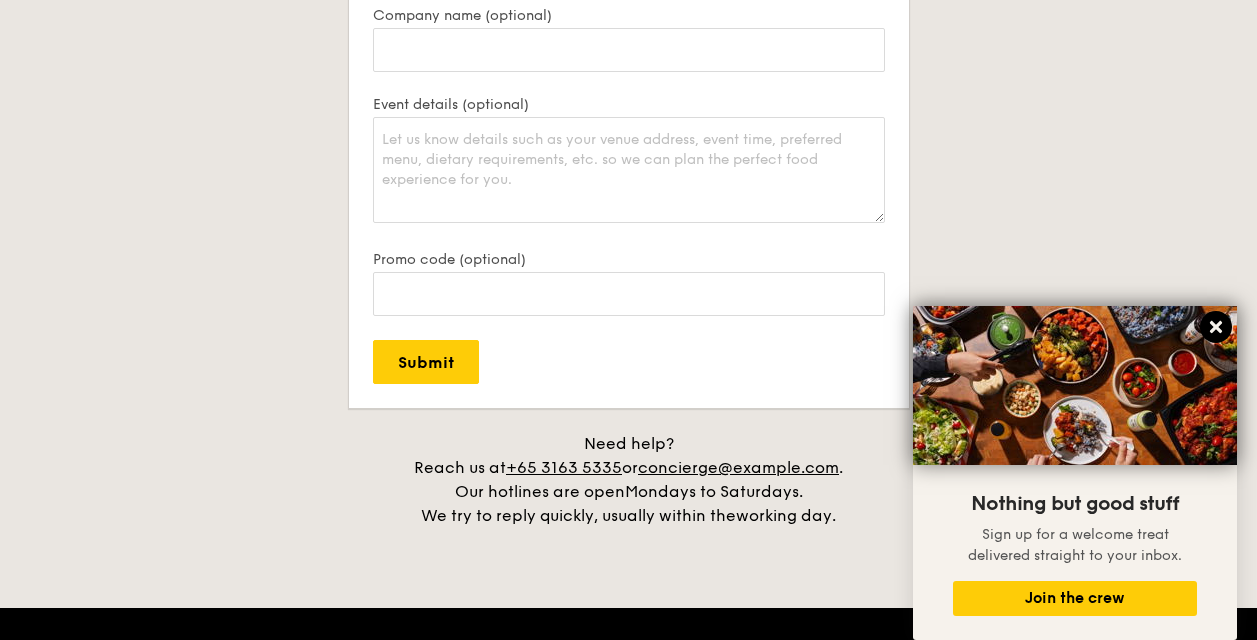 click 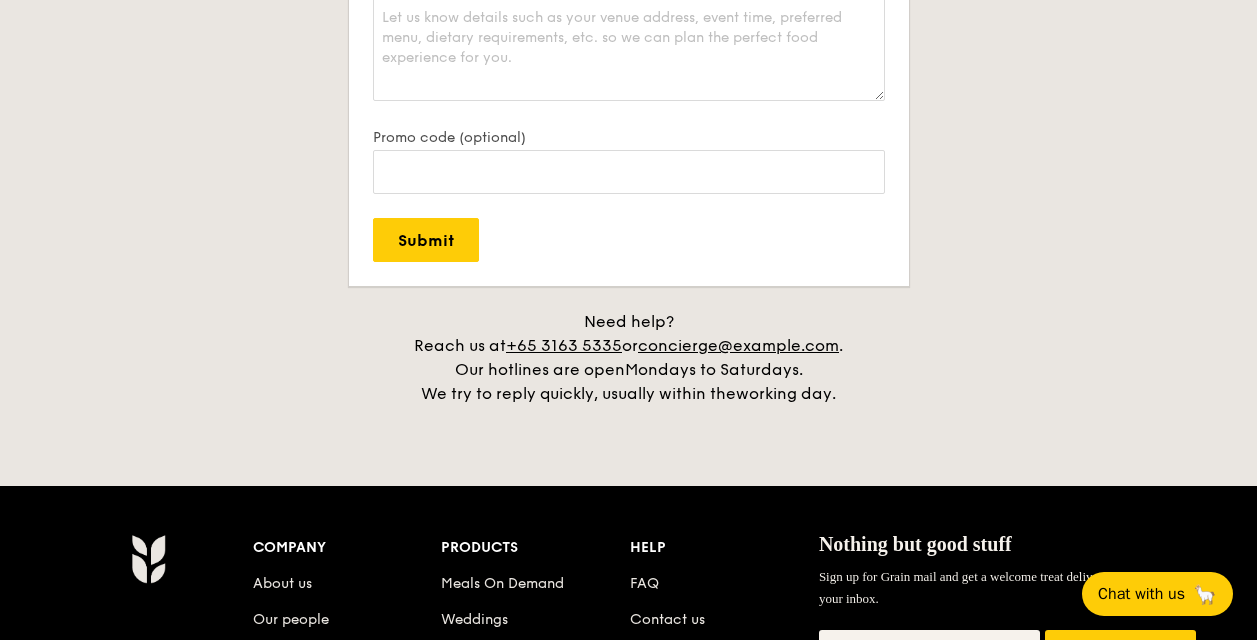 scroll, scrollTop: 4415, scrollLeft: 0, axis: vertical 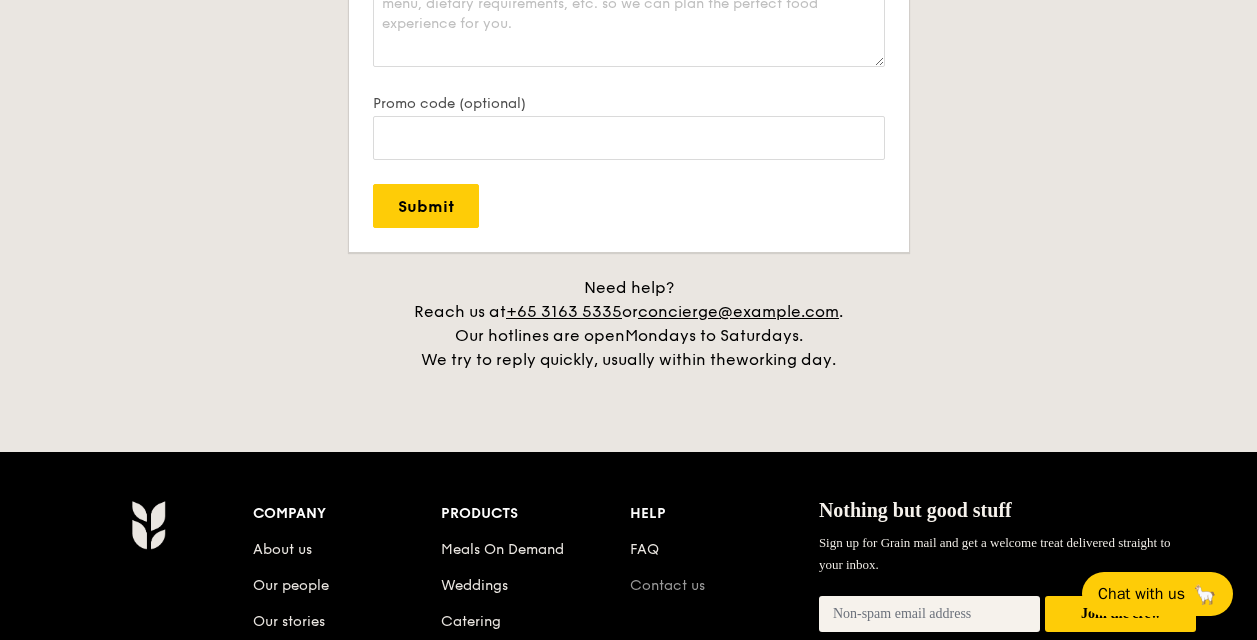 click on "Contact us" at bounding box center (667, 585) 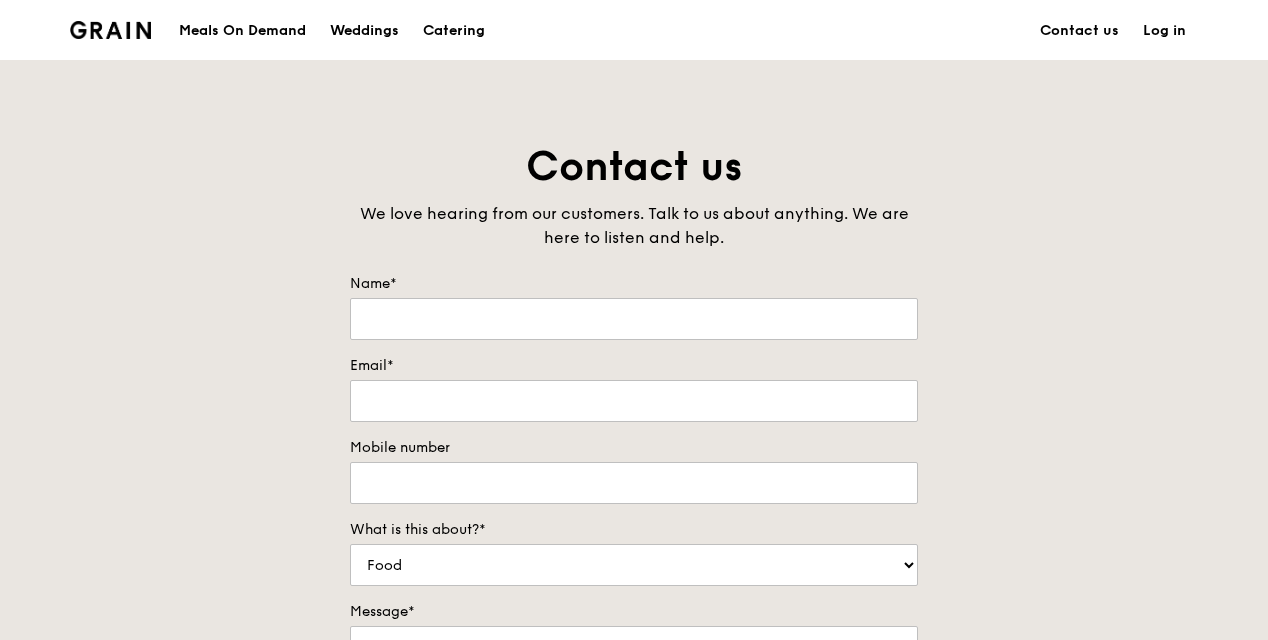 scroll, scrollTop: 0, scrollLeft: 0, axis: both 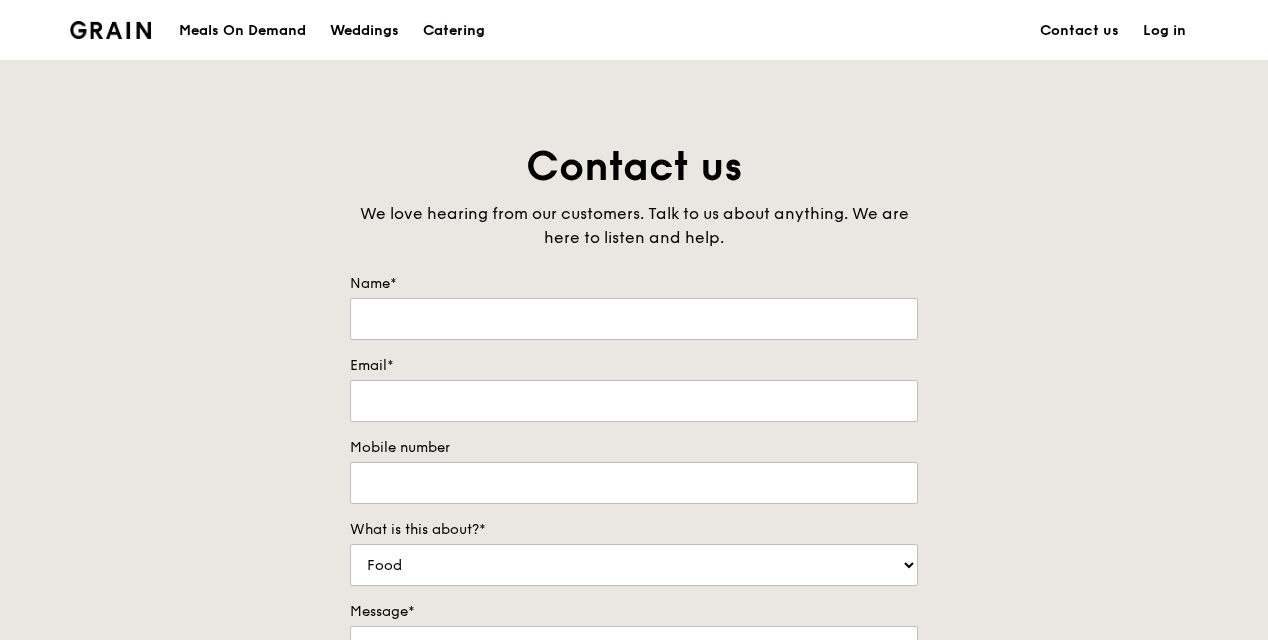 click on "Catering" at bounding box center [454, 31] 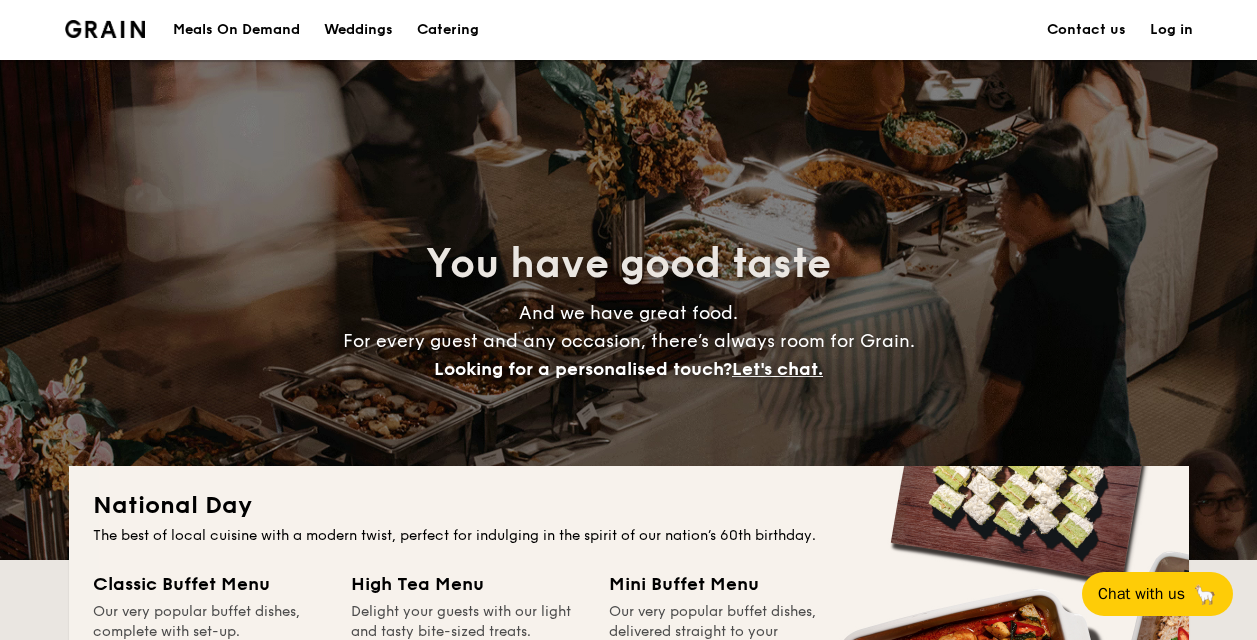 scroll, scrollTop: 119, scrollLeft: 0, axis: vertical 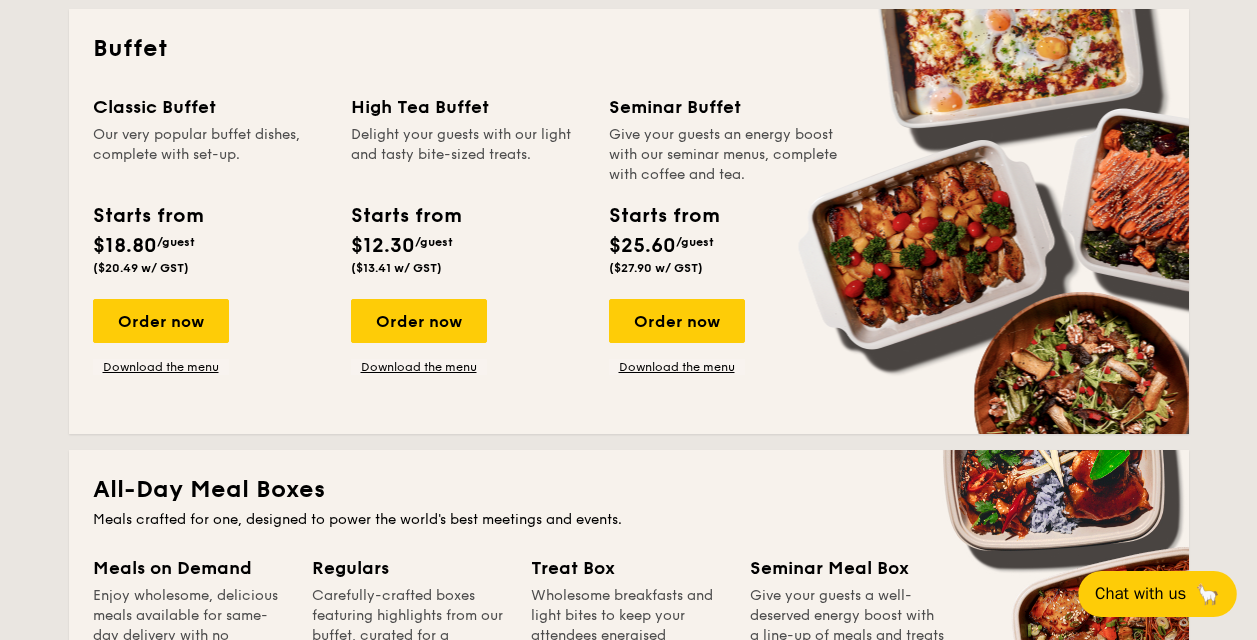 click on "Chat with us" at bounding box center [1140, 594] 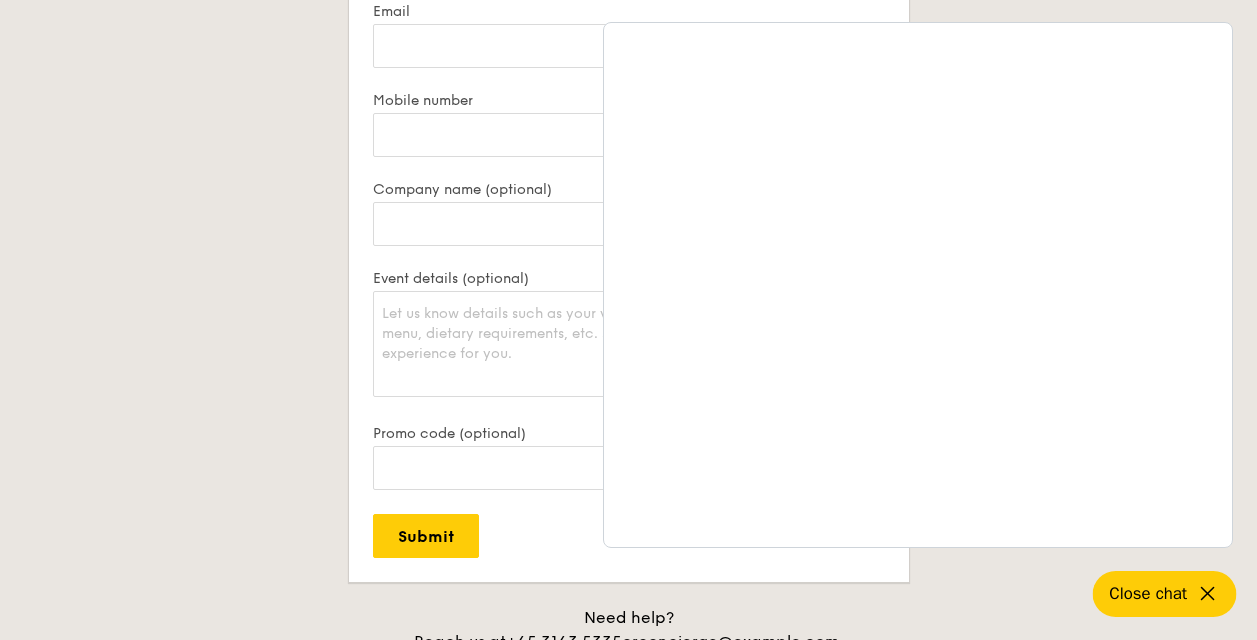 scroll, scrollTop: 4782, scrollLeft: 0, axis: vertical 